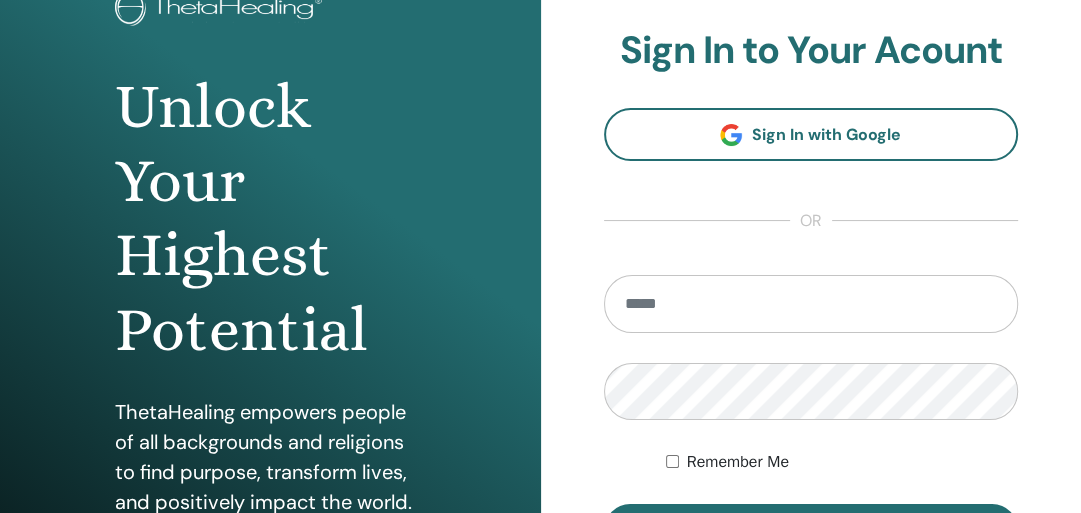scroll, scrollTop: 167, scrollLeft: 0, axis: vertical 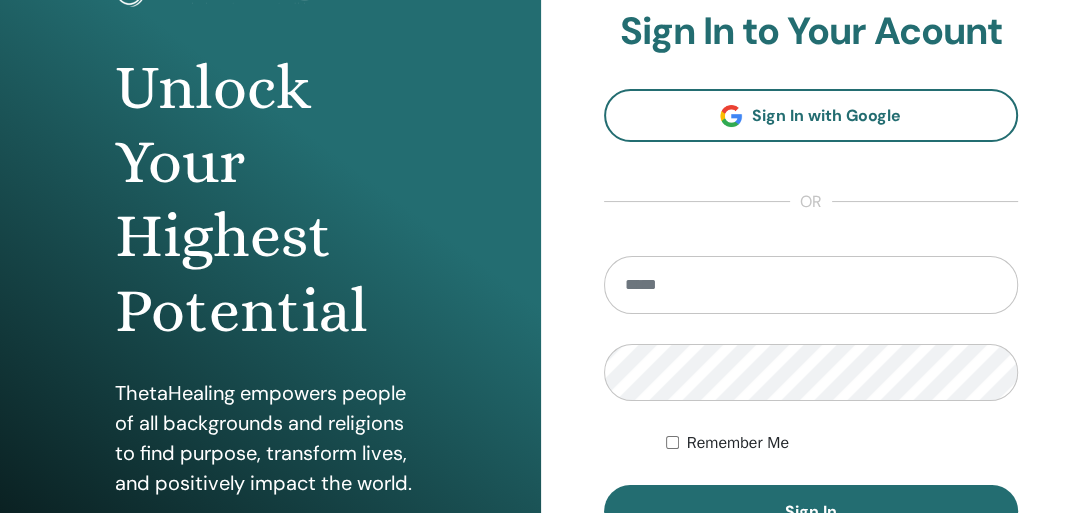 click at bounding box center [811, 285] 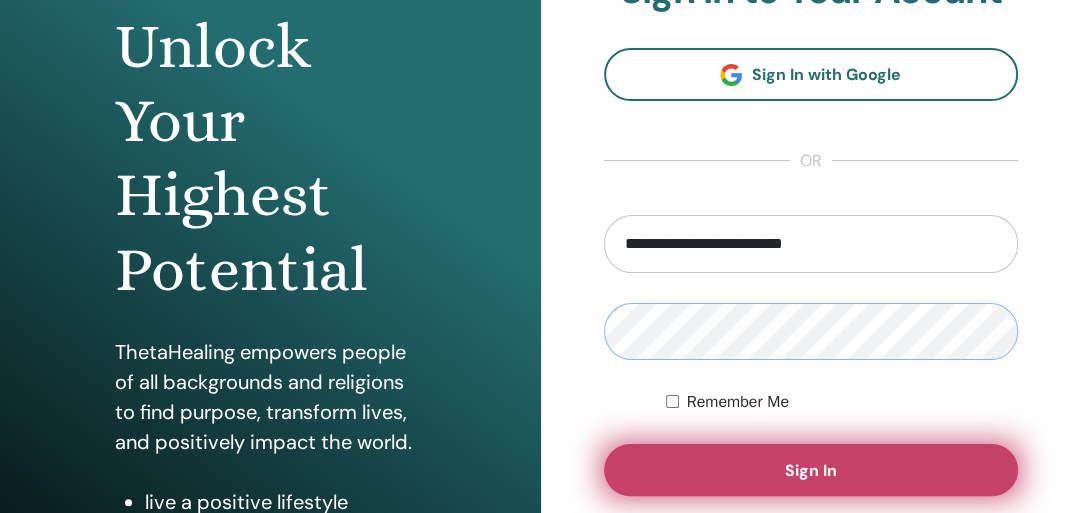 scroll, scrollTop: 247, scrollLeft: 0, axis: vertical 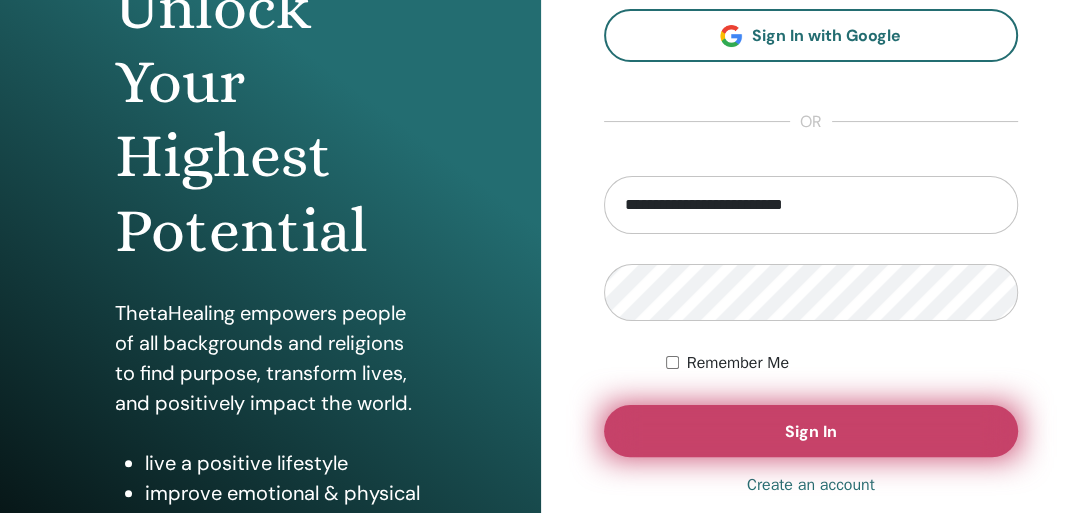 click on "Sign In" at bounding box center [811, 431] 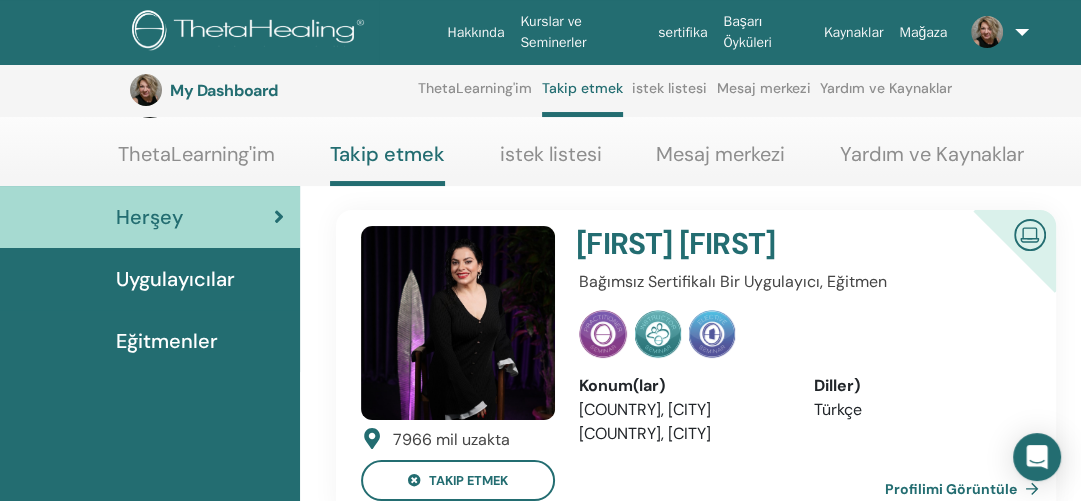 scroll, scrollTop: 80, scrollLeft: 0, axis: vertical 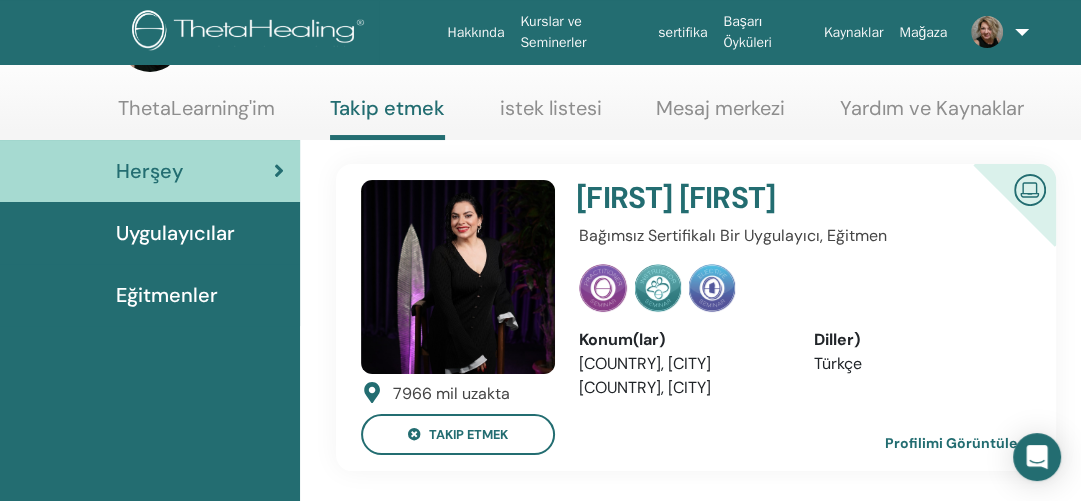 click on "Uygulayıcılar" at bounding box center (175, 233) 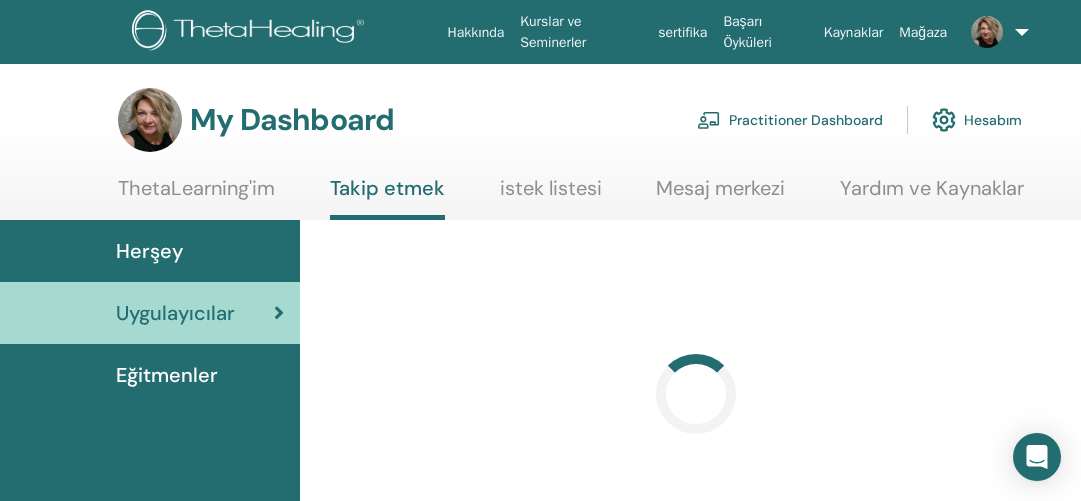 scroll, scrollTop: 0, scrollLeft: 0, axis: both 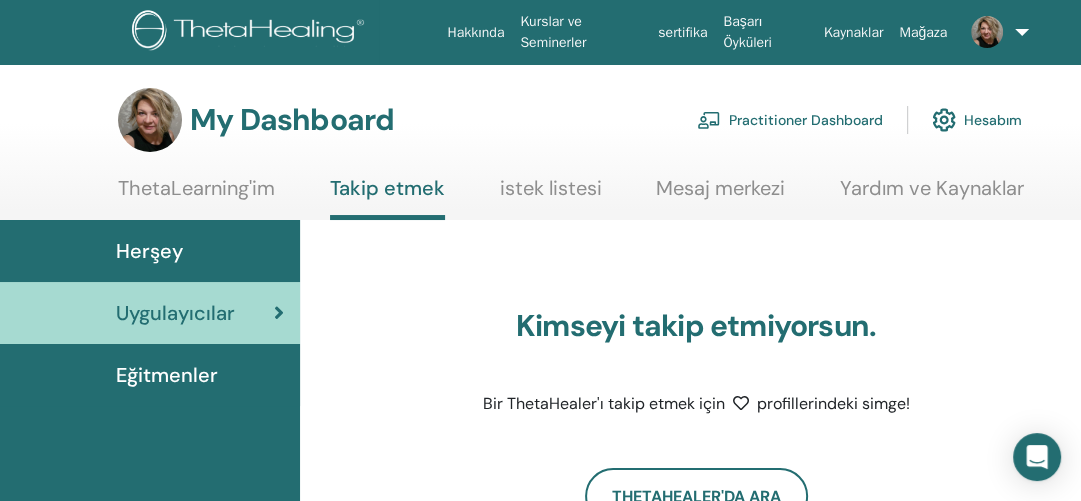 click on "Kurslar ve Seminerler" at bounding box center [581, 32] 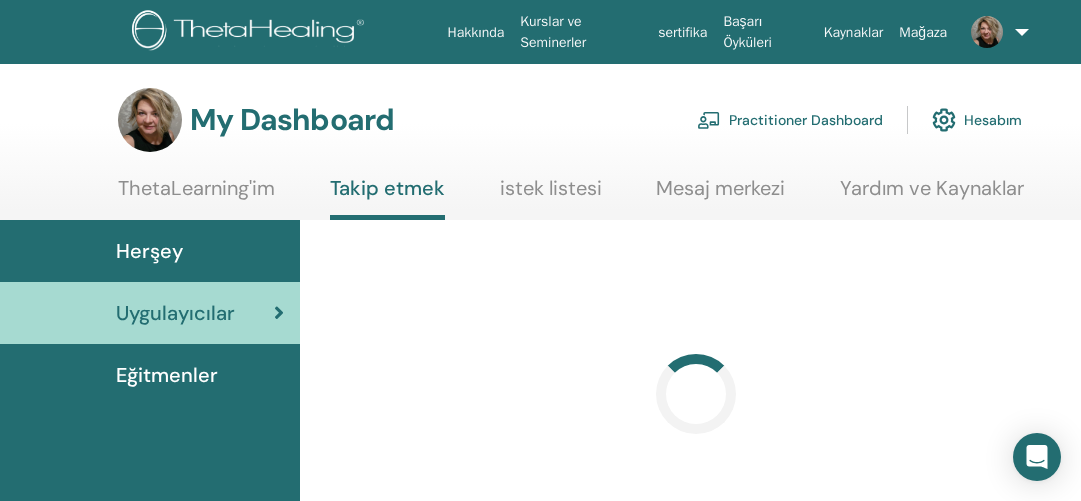 scroll, scrollTop: 0, scrollLeft: 0, axis: both 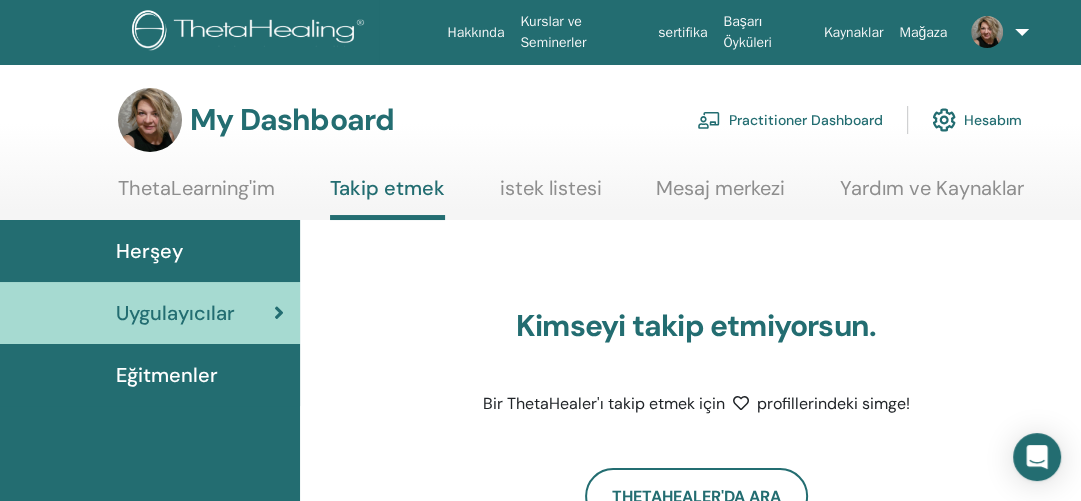 click at bounding box center [987, 32] 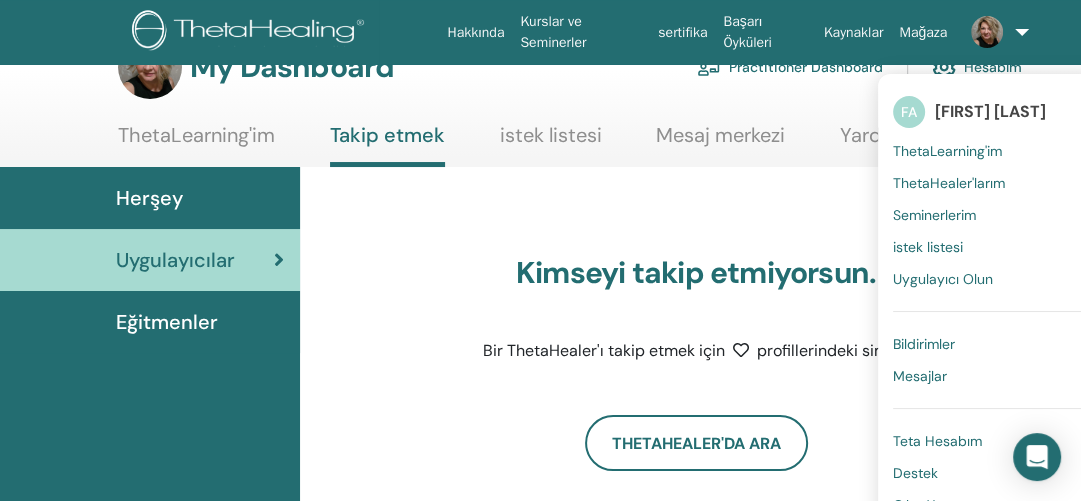 scroll, scrollTop: 80, scrollLeft: 0, axis: vertical 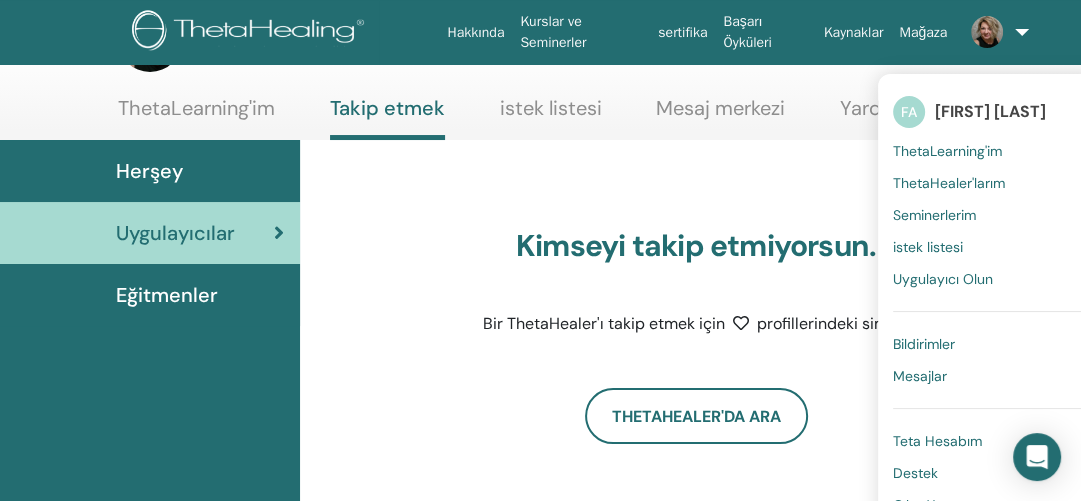 click on "Teta Hesabım" at bounding box center [937, 441] 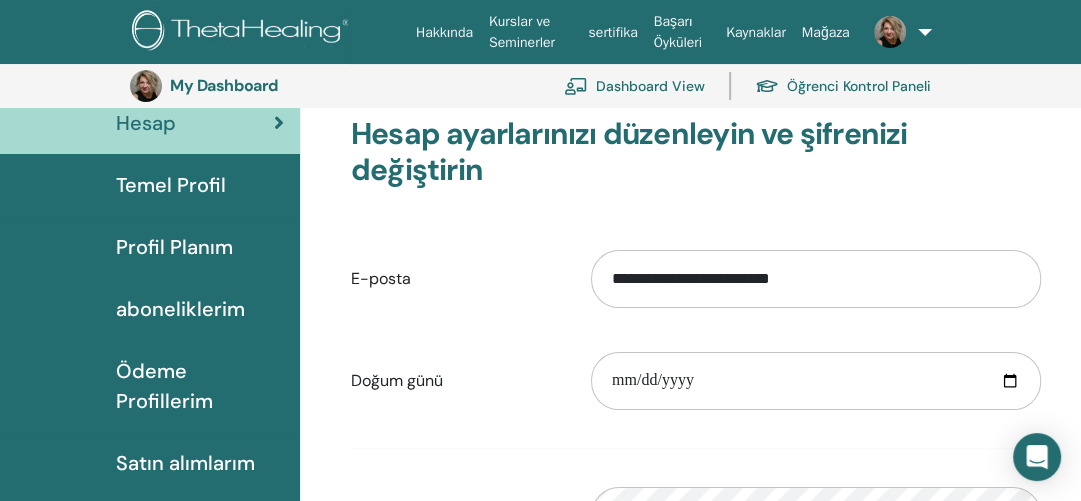 scroll, scrollTop: 204, scrollLeft: 0, axis: vertical 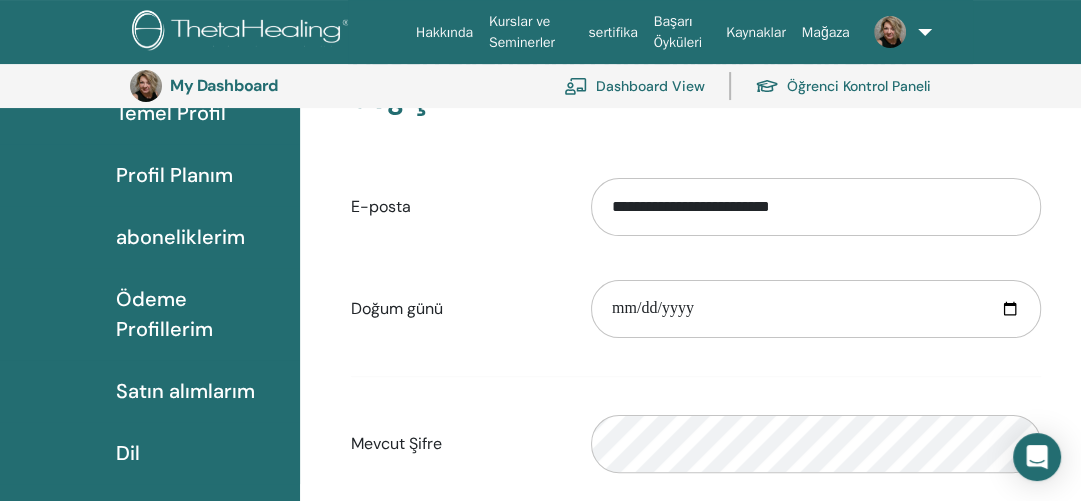 click on "Ödeme Profillerim" at bounding box center (200, 314) 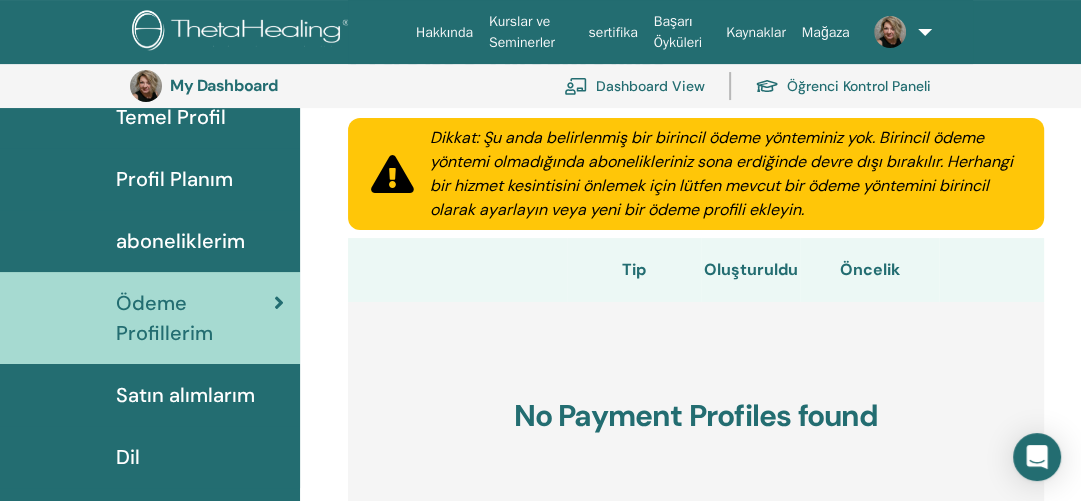 scroll, scrollTop: 204, scrollLeft: 0, axis: vertical 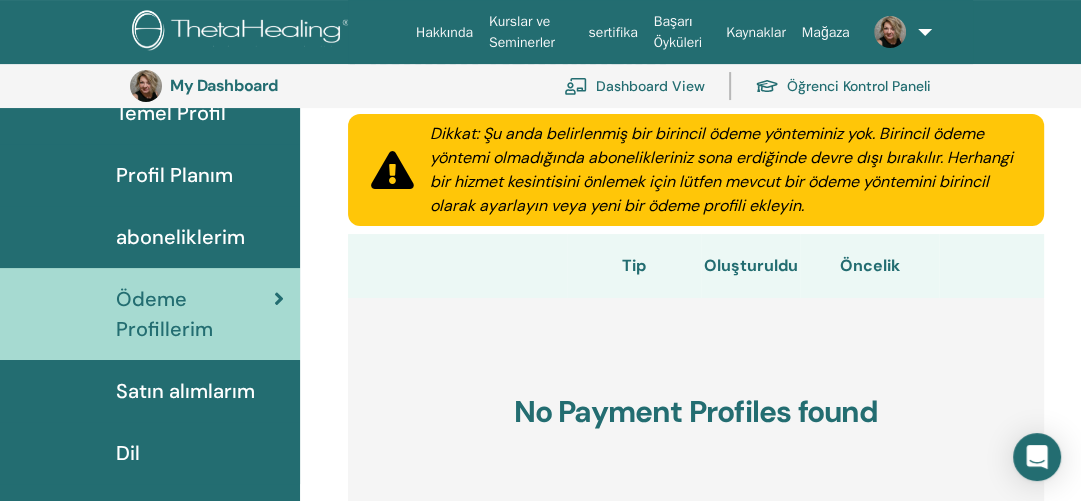 click on "Satın alımlarım" at bounding box center (185, 391) 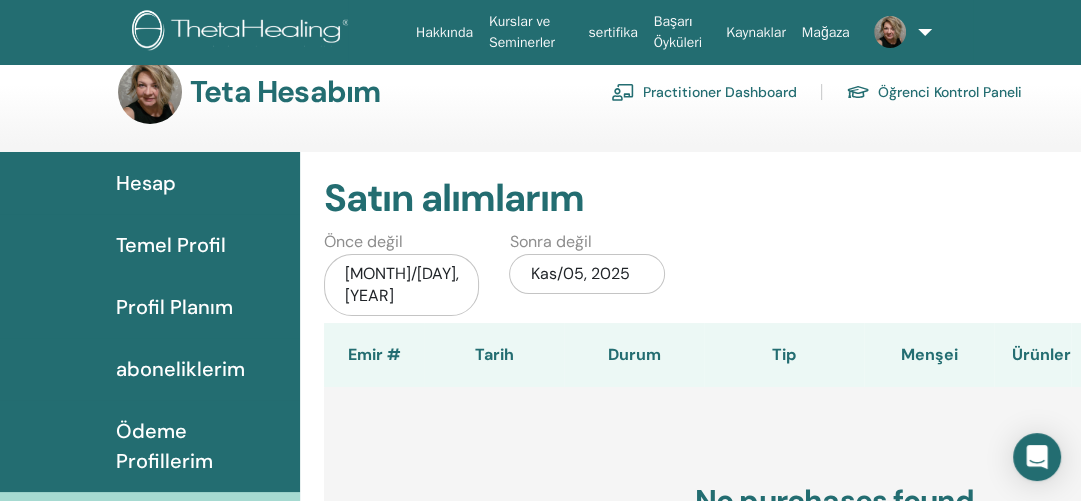 scroll, scrollTop: 0, scrollLeft: 0, axis: both 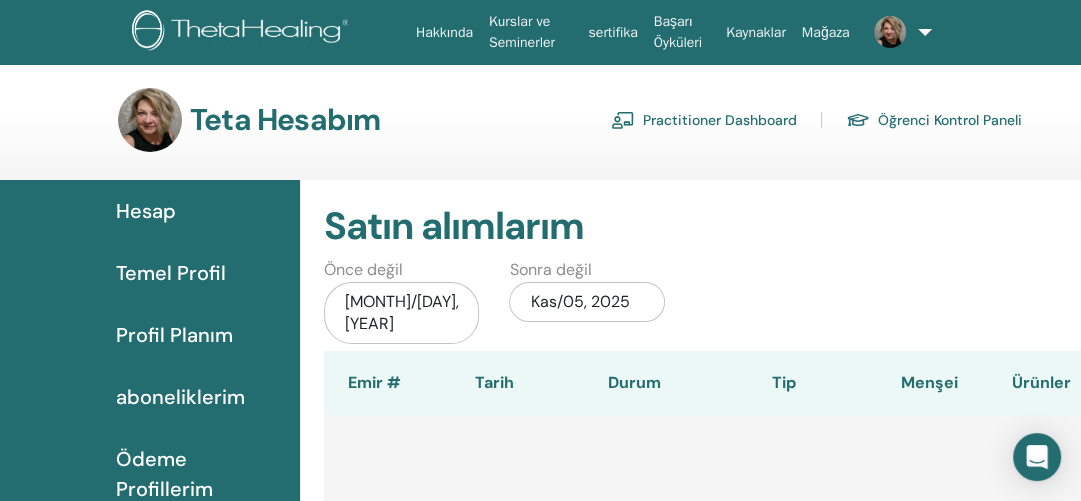 click on "Öğrenci Kontrol Paneli" at bounding box center [934, 120] 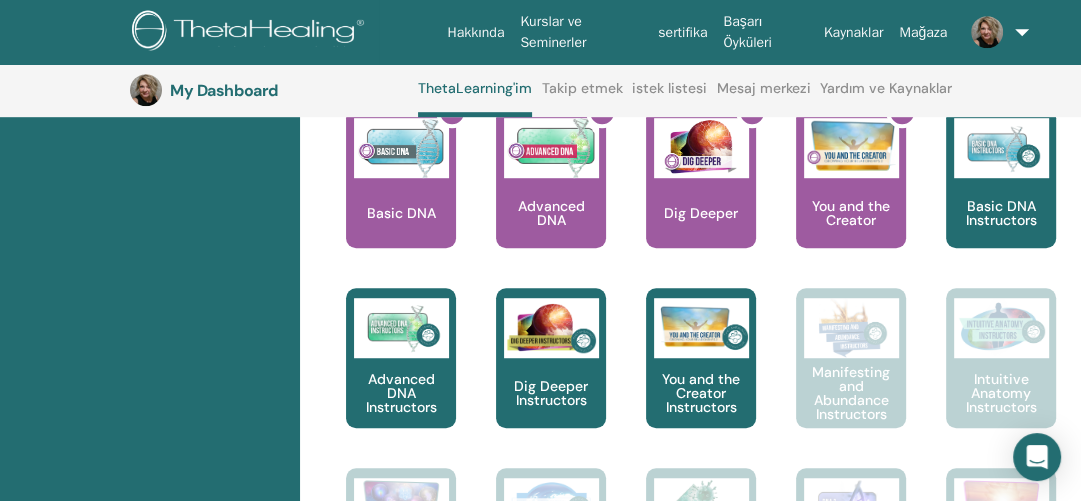 scroll, scrollTop: 852, scrollLeft: 0, axis: vertical 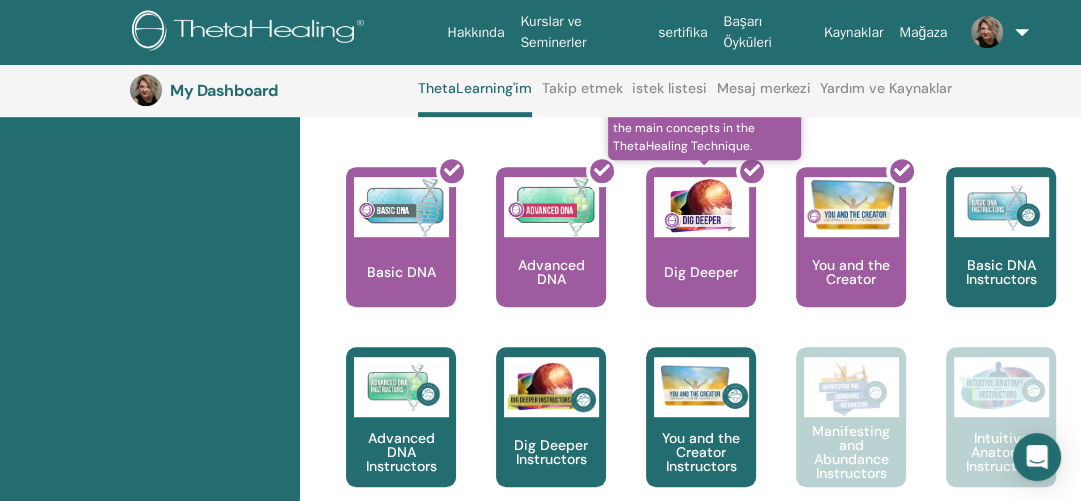 click at bounding box center [713, 245] 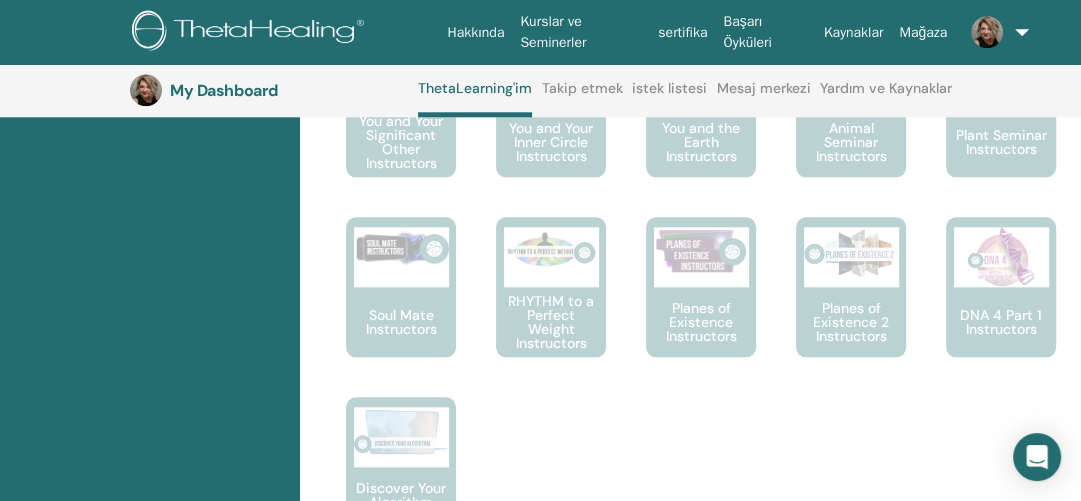 scroll, scrollTop: 1492, scrollLeft: 0, axis: vertical 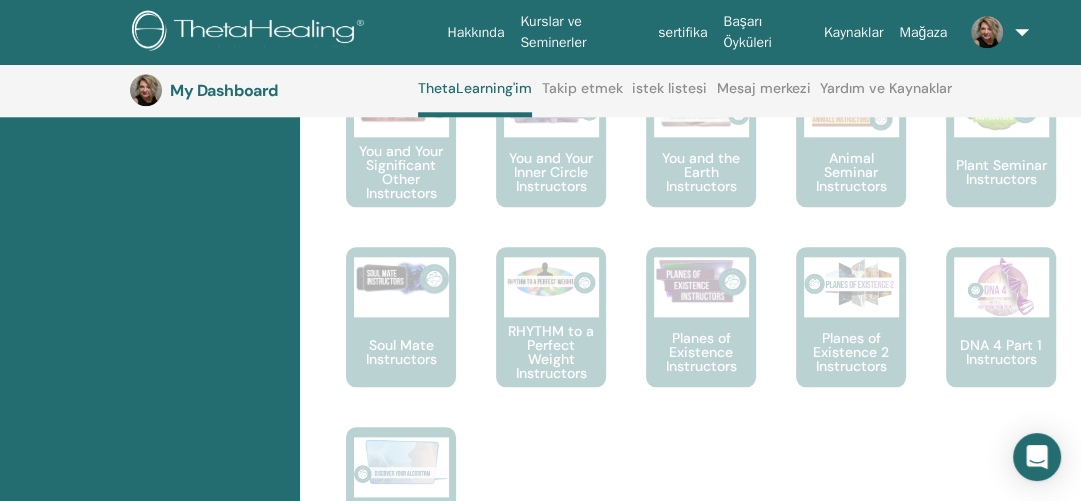 click at bounding box center (993, 32) 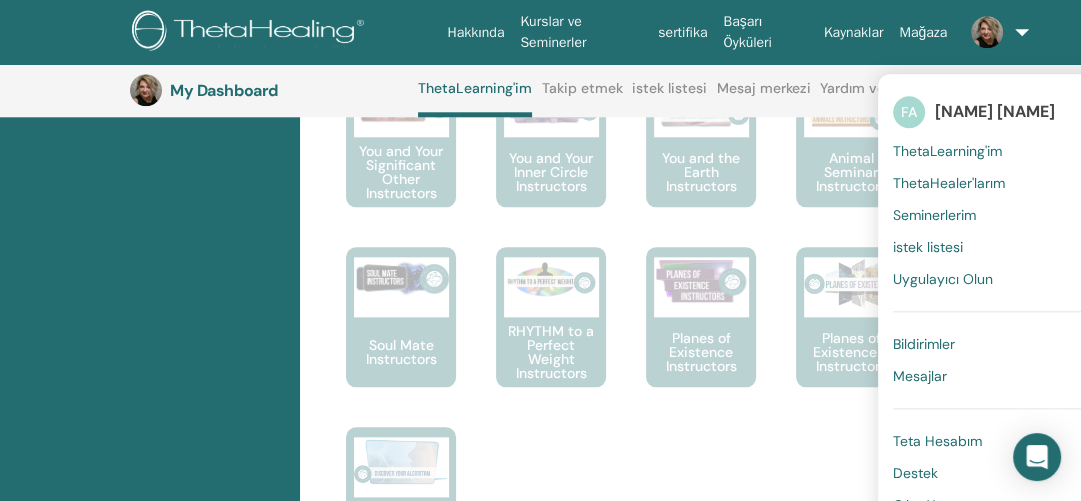 click on "Seminerlerim" at bounding box center [934, 215] 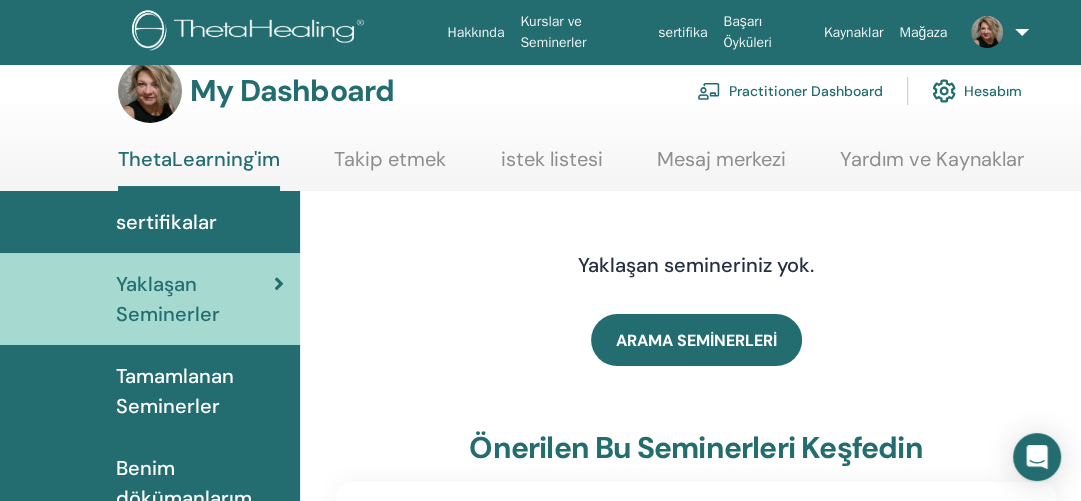 scroll, scrollTop: 80, scrollLeft: 0, axis: vertical 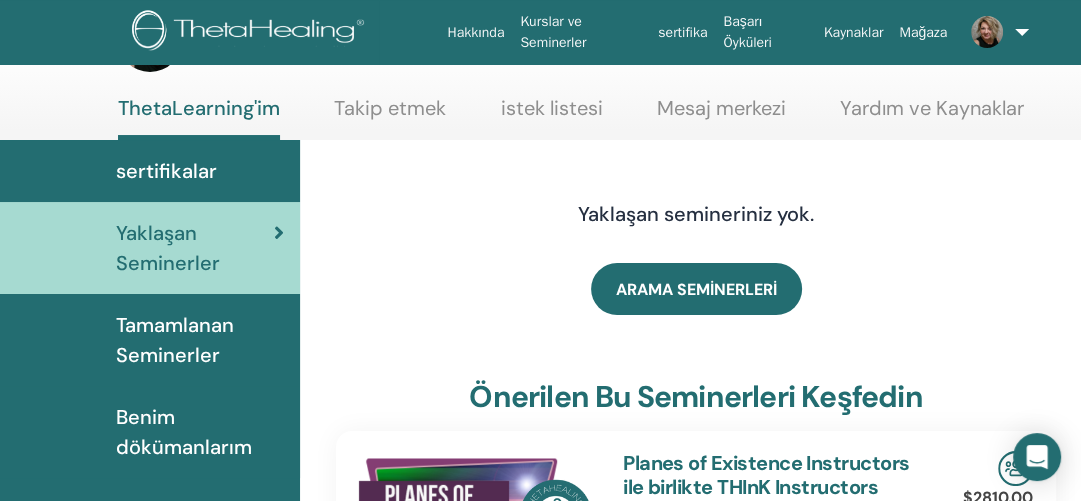 click on "Tamamlanan Seminerler" at bounding box center [200, 340] 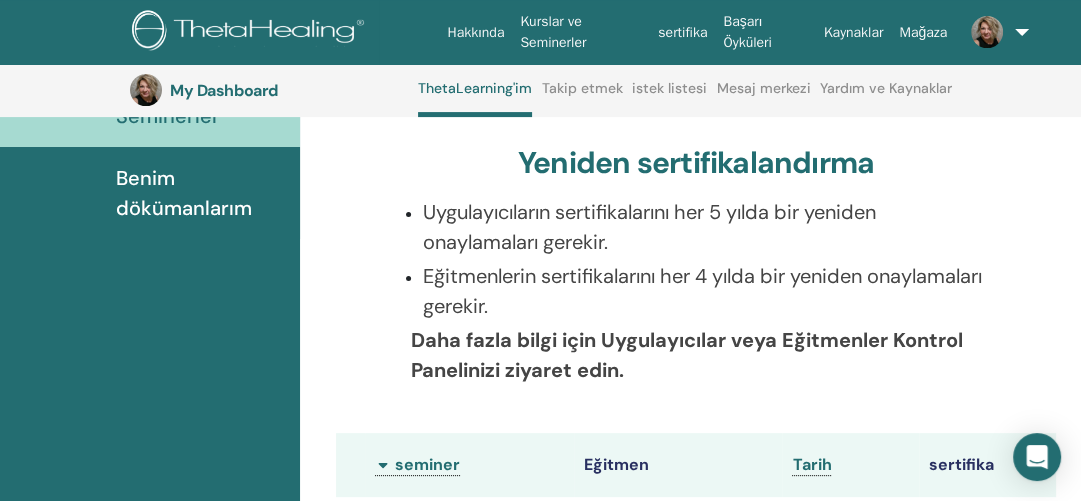 scroll, scrollTop: 212, scrollLeft: 0, axis: vertical 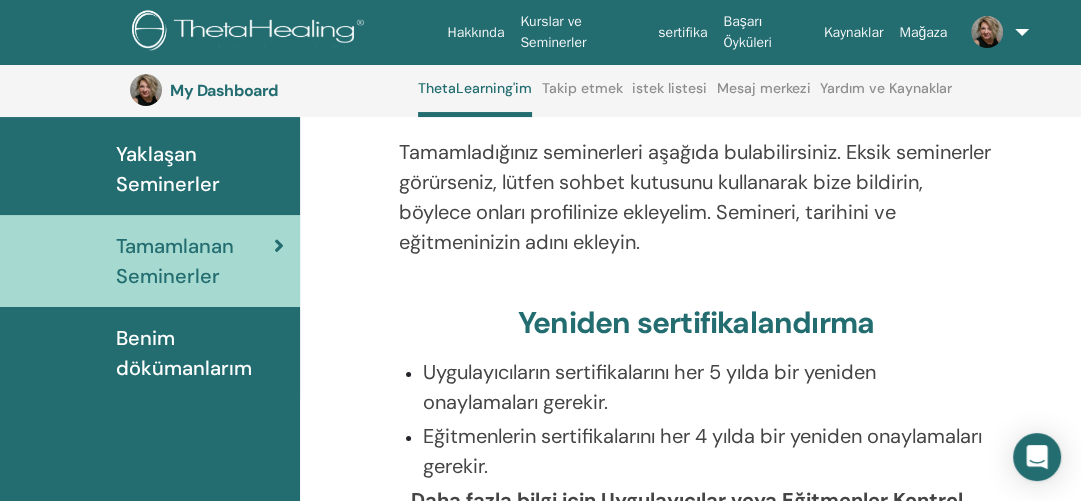 click at bounding box center [993, 32] 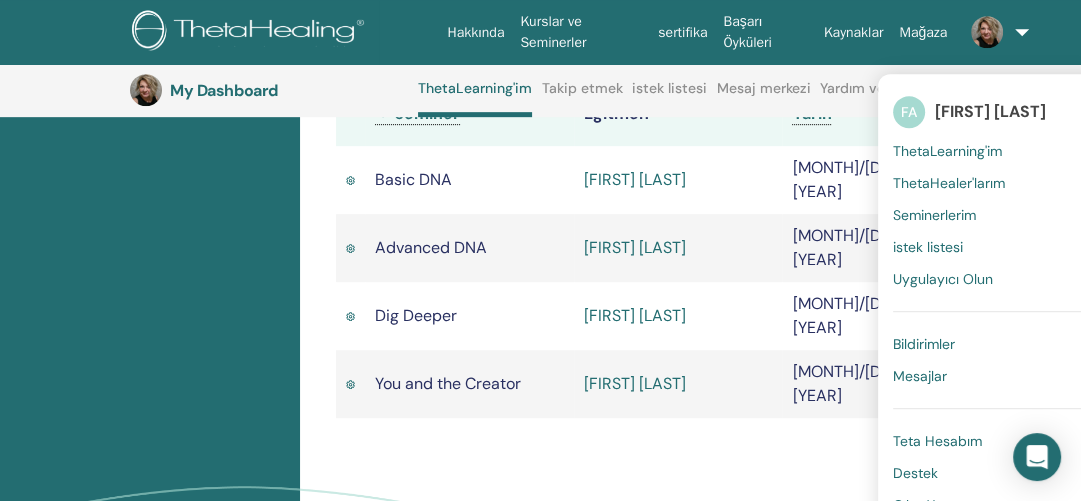 scroll, scrollTop: 772, scrollLeft: 0, axis: vertical 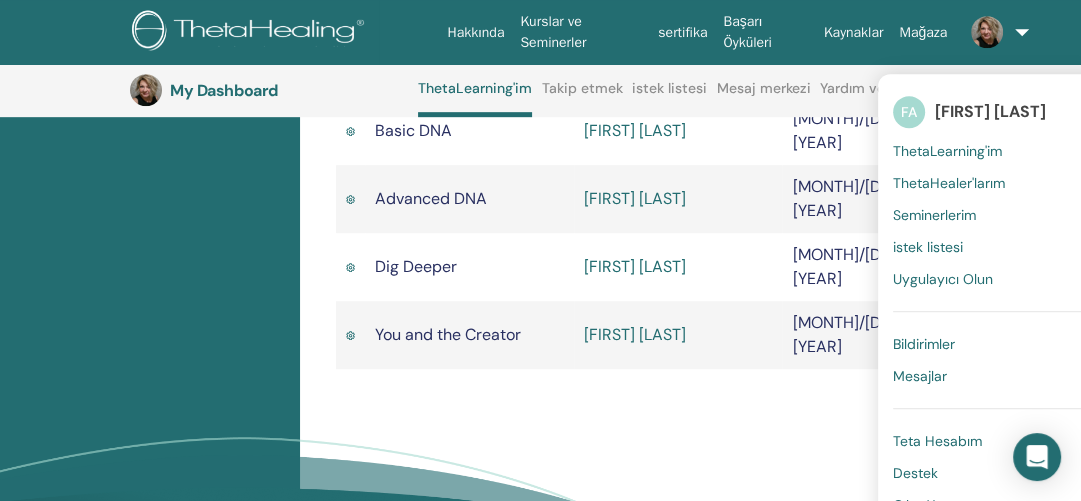 click on "Çıkış Yap" at bounding box center [922, 505] 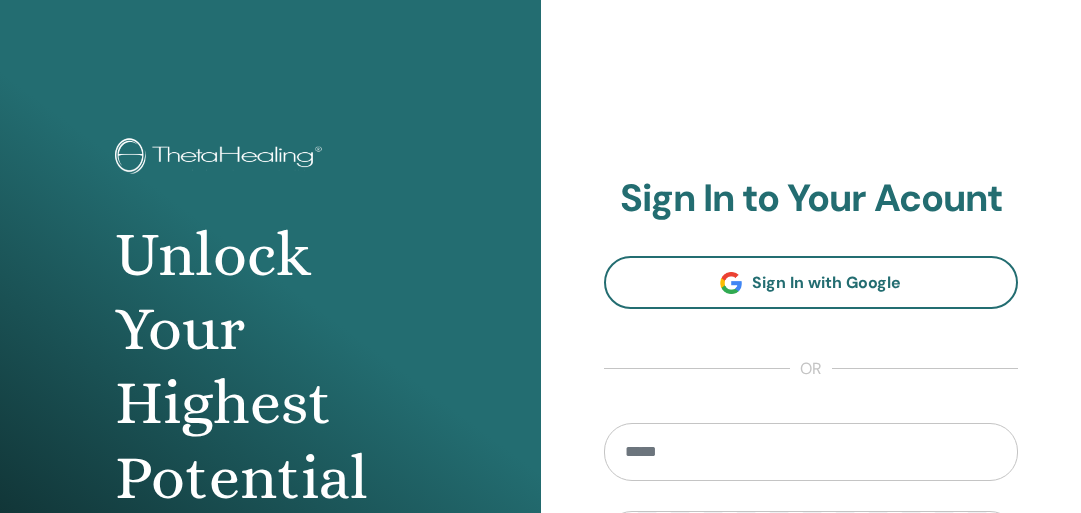 scroll, scrollTop: 7, scrollLeft: 0, axis: vertical 